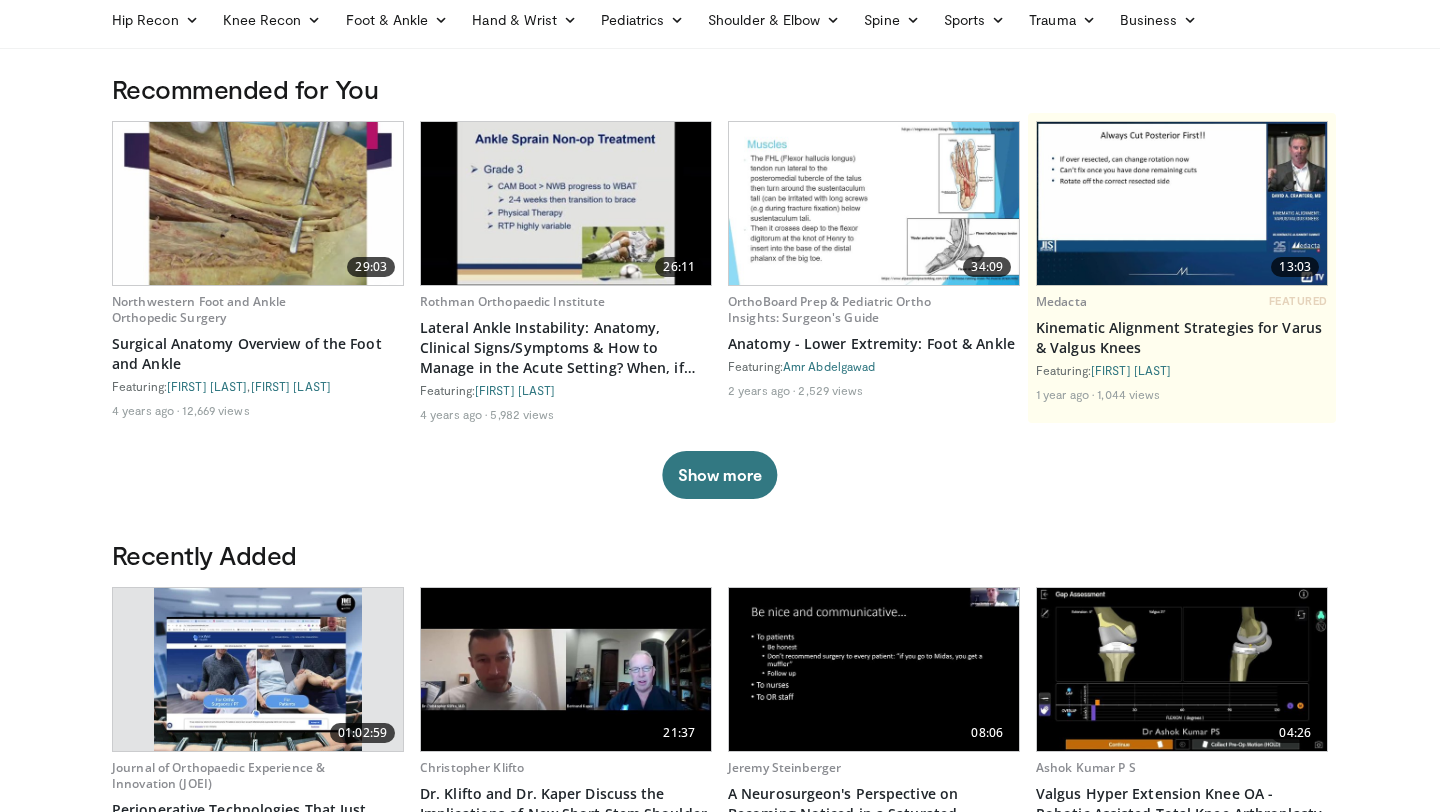scroll, scrollTop: 0, scrollLeft: 0, axis: both 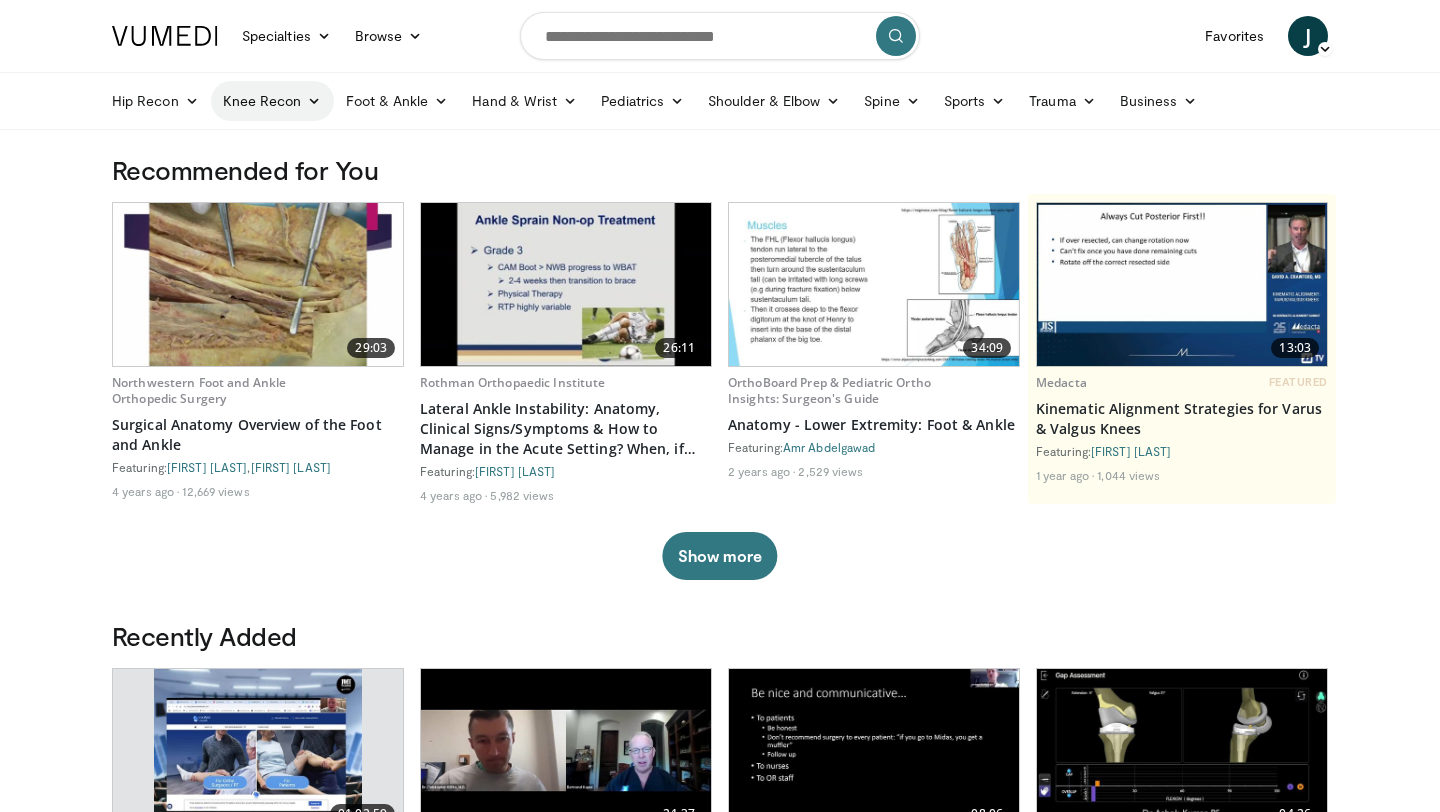 click on "Knee Recon" at bounding box center [272, 101] 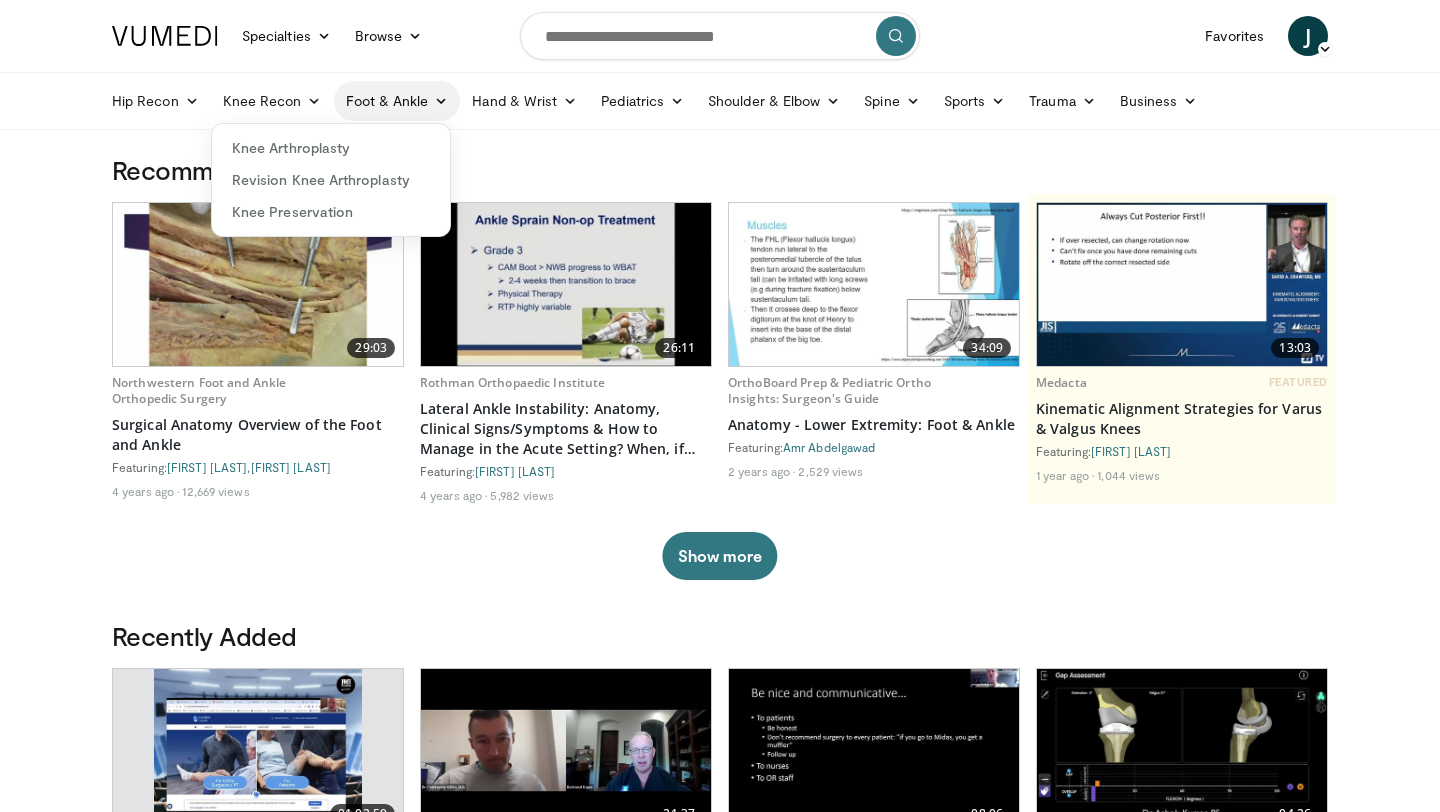click on "Foot & Ankle" at bounding box center (397, 101) 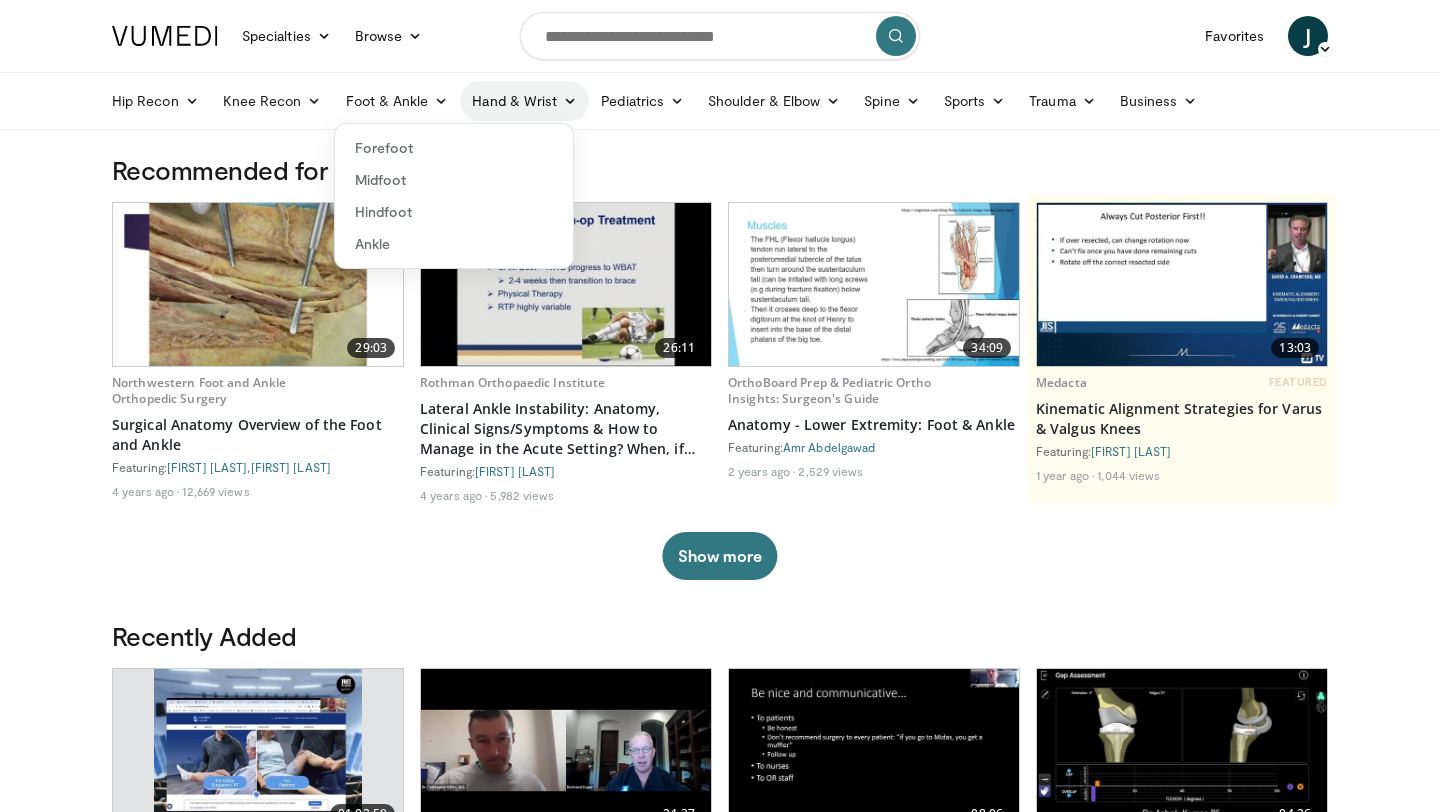 click on "Hand & Wrist" at bounding box center [524, 101] 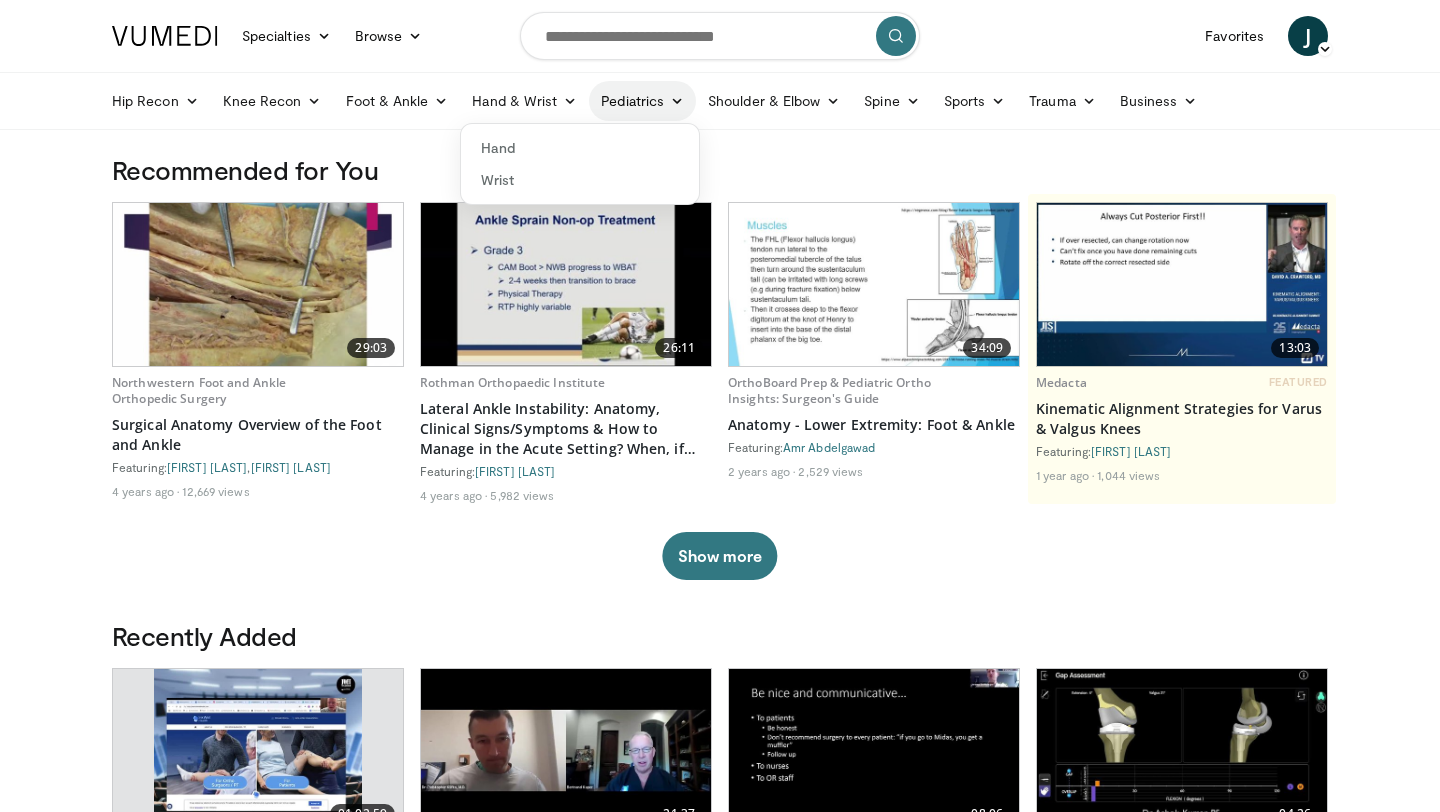 click on "Pediatrics" at bounding box center [642, 101] 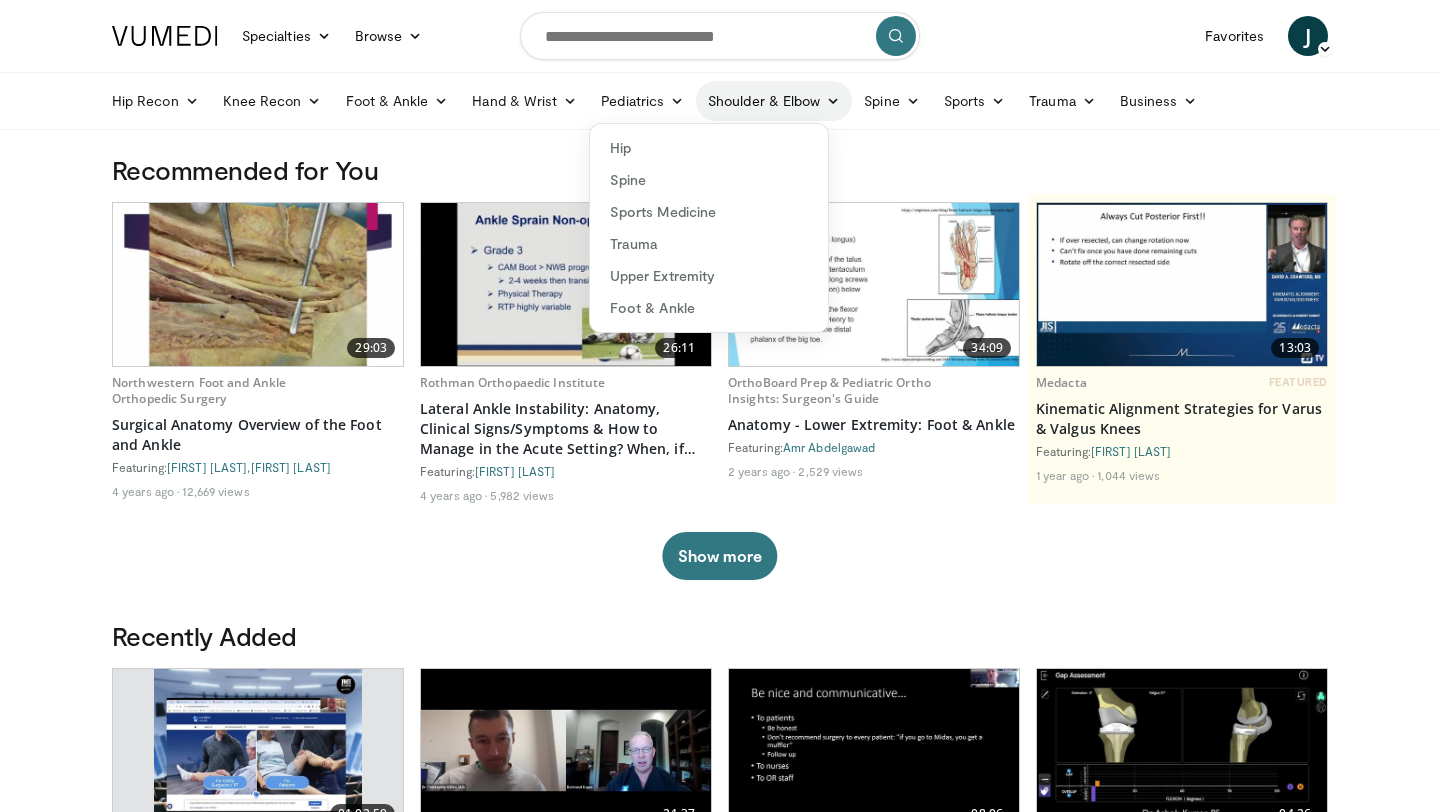 click on "Shoulder & Elbow" at bounding box center [774, 101] 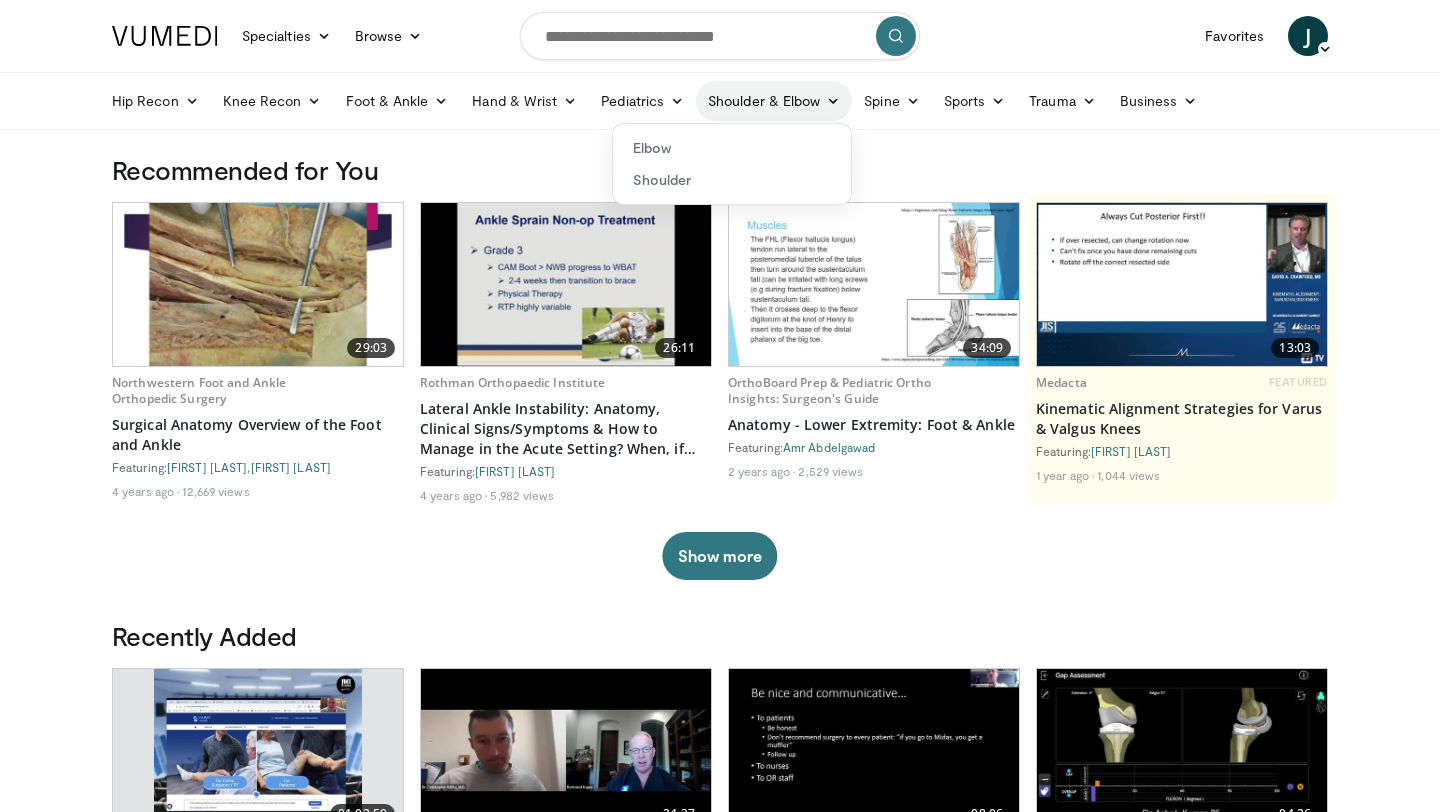click on "Shoulder & Elbow" at bounding box center (774, 101) 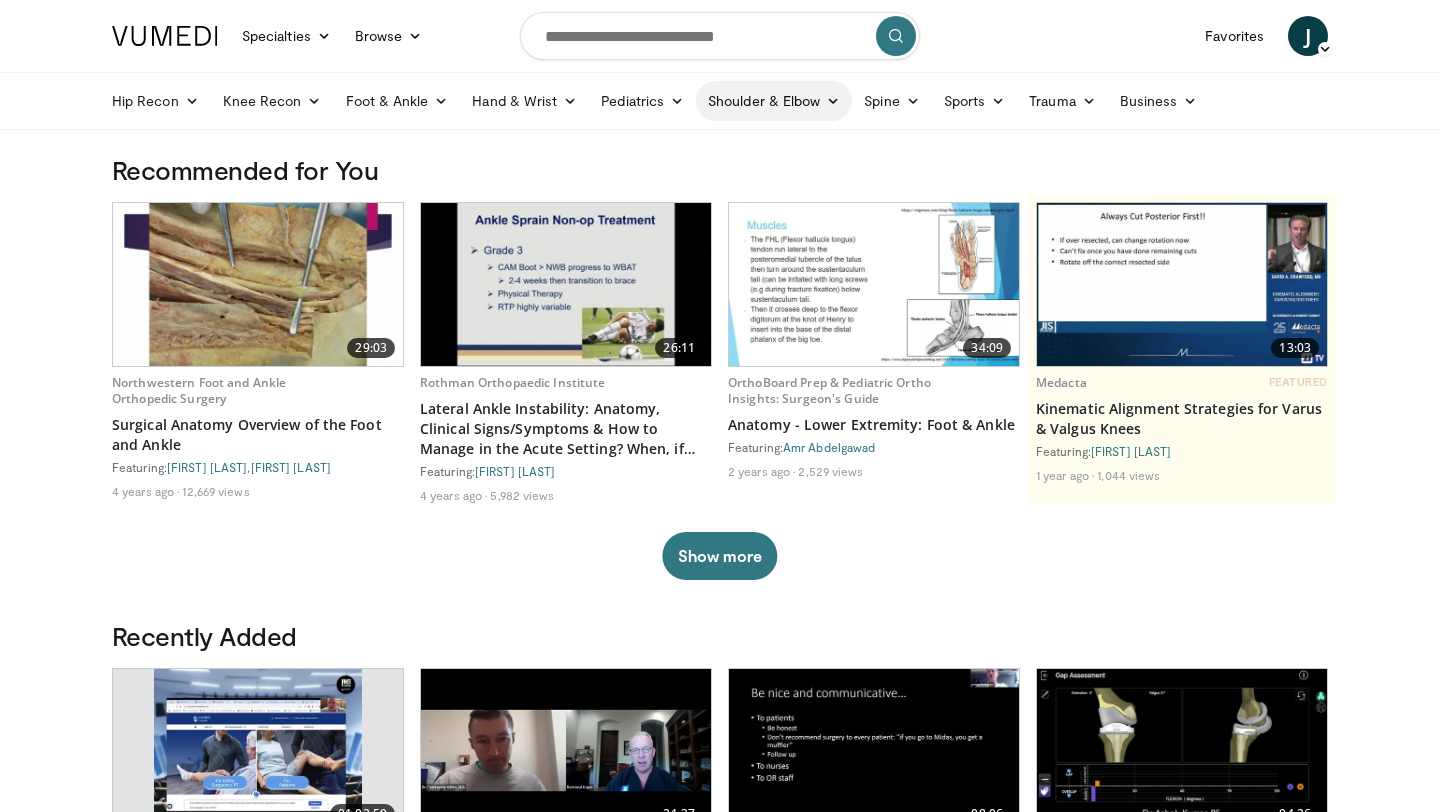 click on "Shoulder & Elbow" at bounding box center [774, 101] 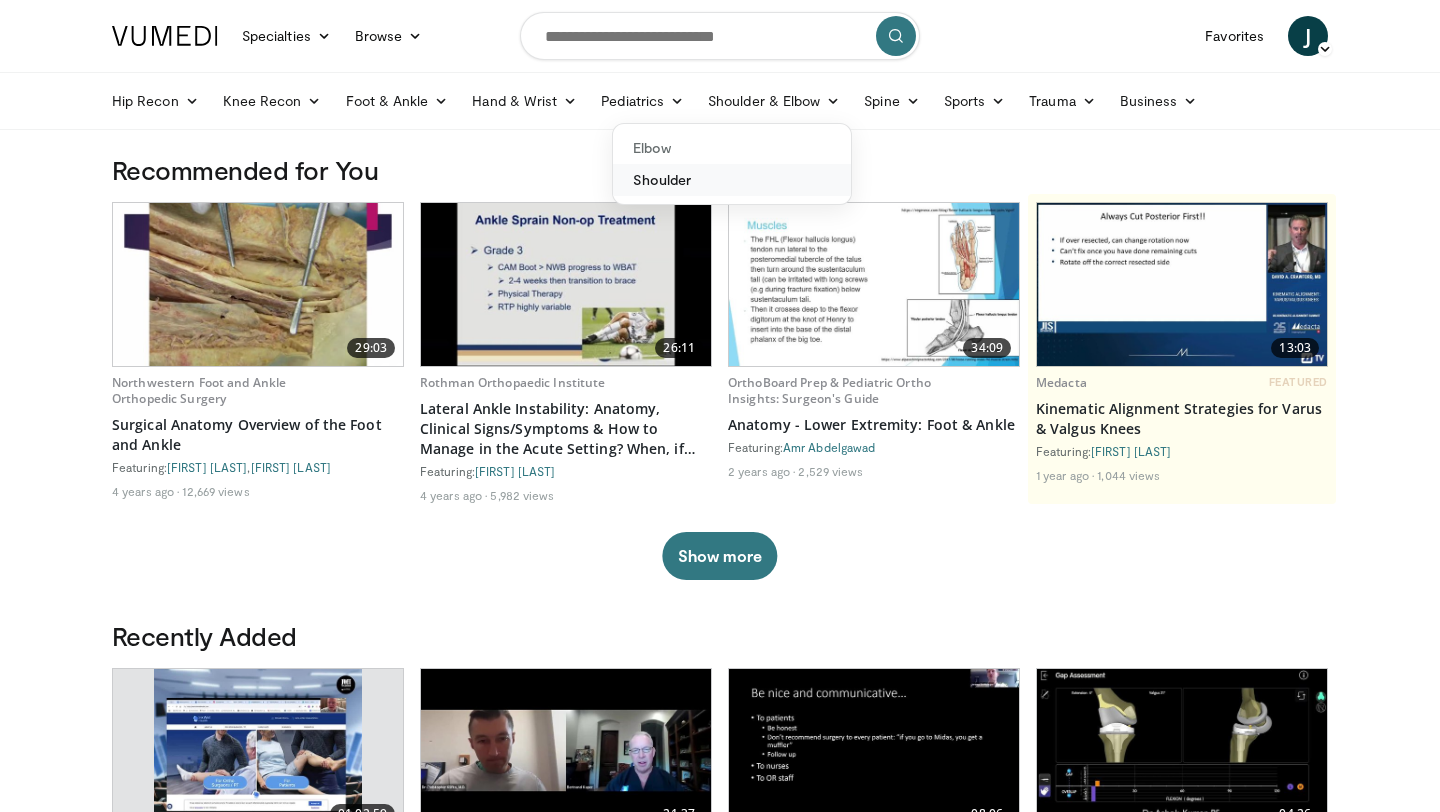 click on "Shoulder" at bounding box center [732, 180] 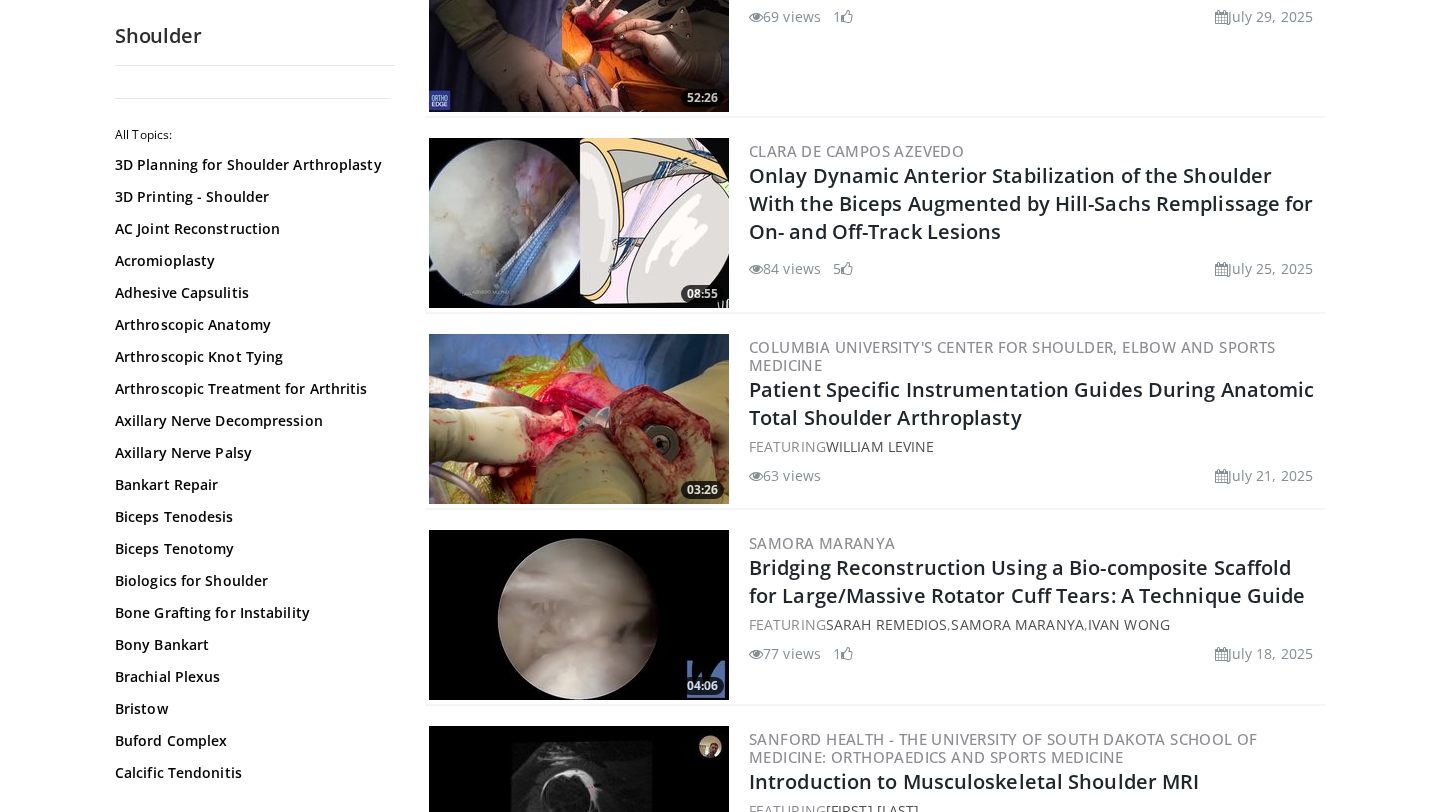 scroll, scrollTop: 870, scrollLeft: 0, axis: vertical 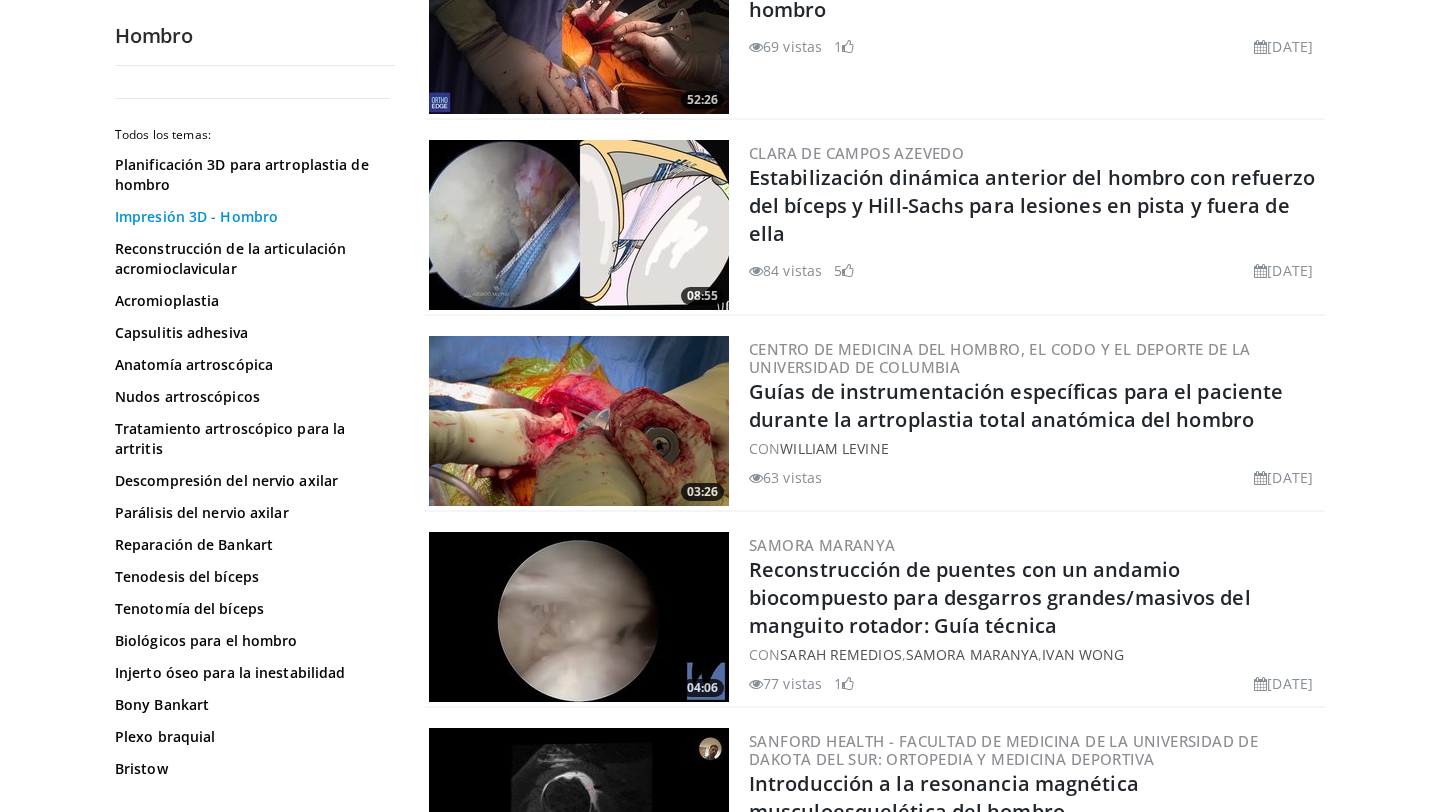 click on "Impresión 3D - Hombro" at bounding box center (196, 216) 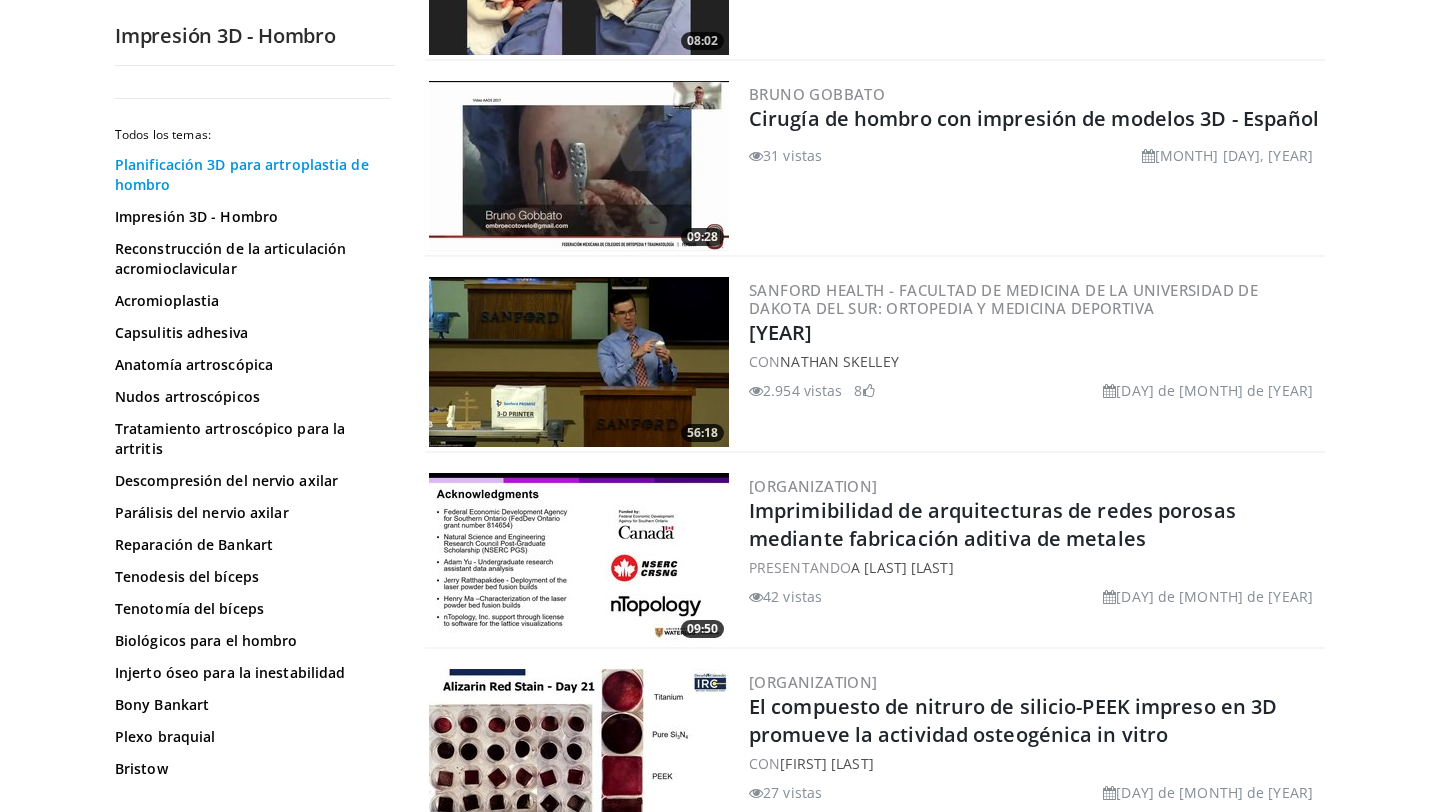 scroll, scrollTop: 940, scrollLeft: 0, axis: vertical 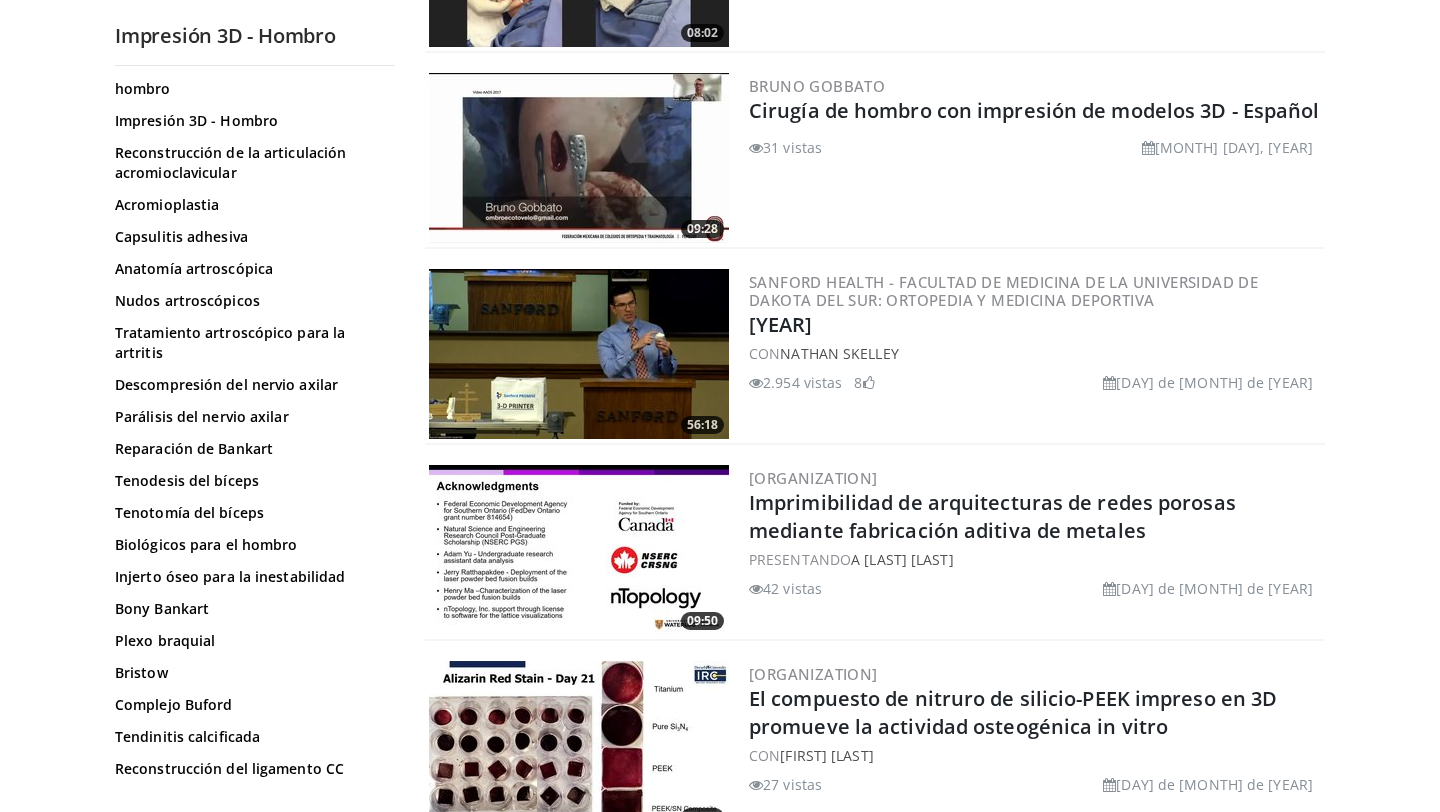 click on "[YEAR]" at bounding box center [252, 1367] 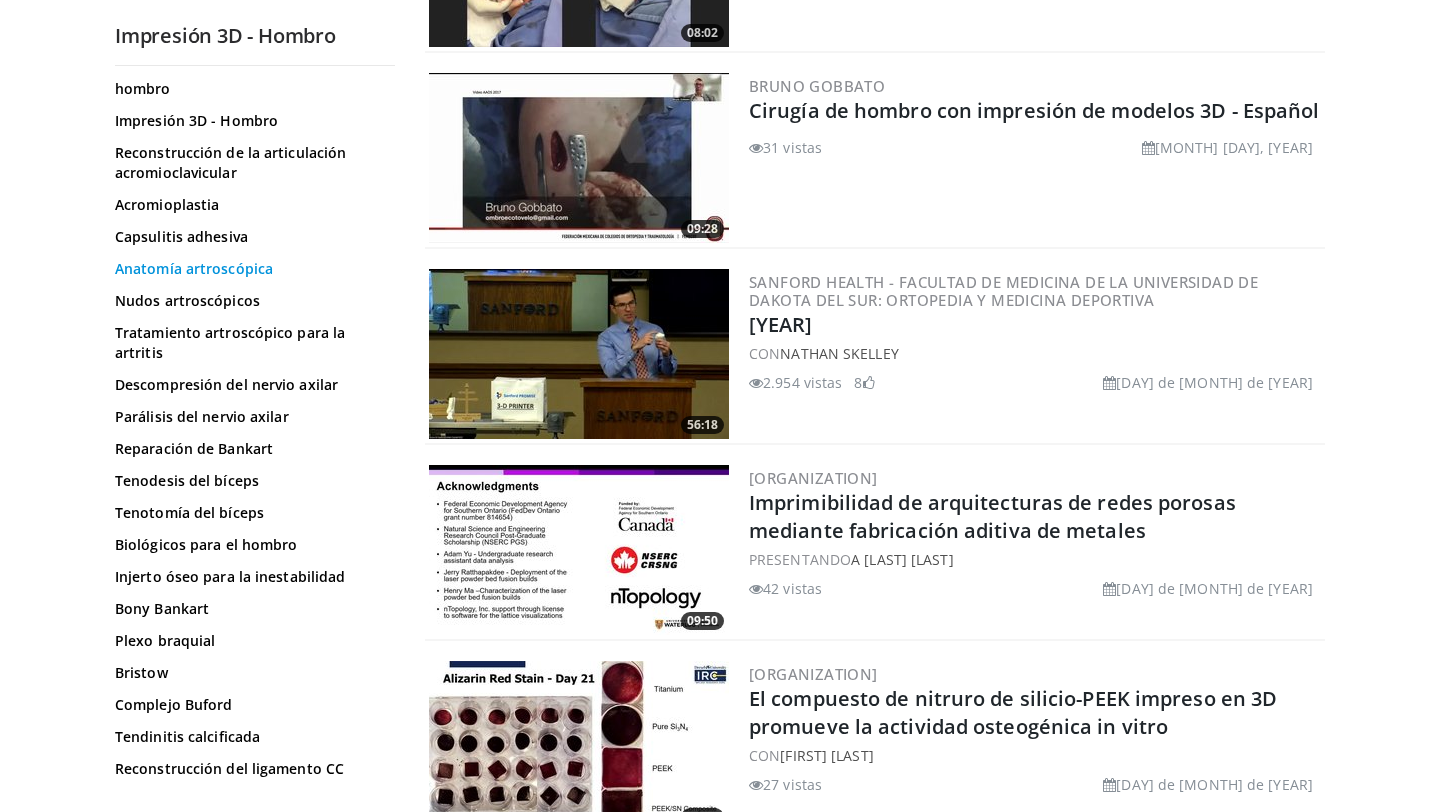 click on "Anatomía artroscópica" at bounding box center [194, 268] 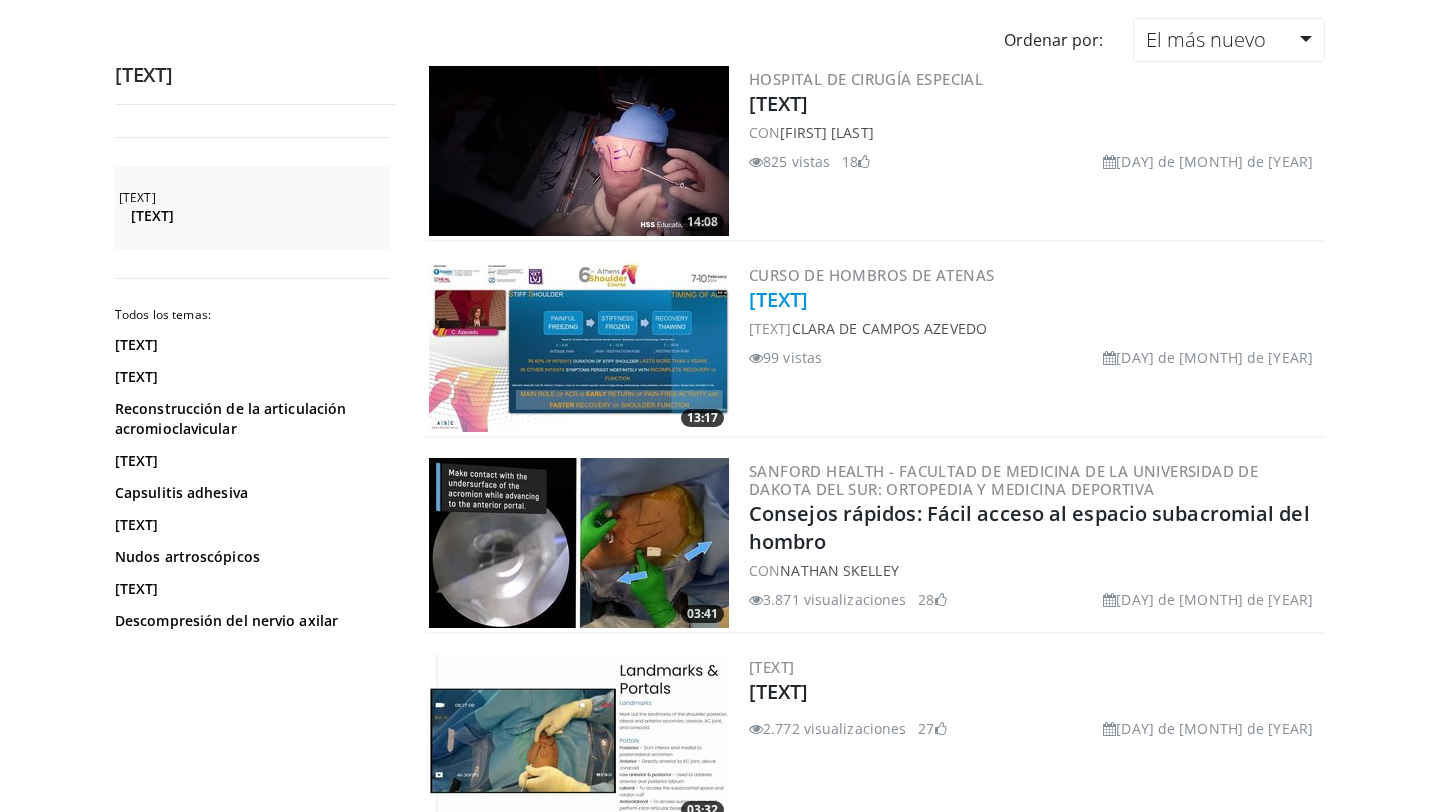 scroll, scrollTop: 0, scrollLeft: 0, axis: both 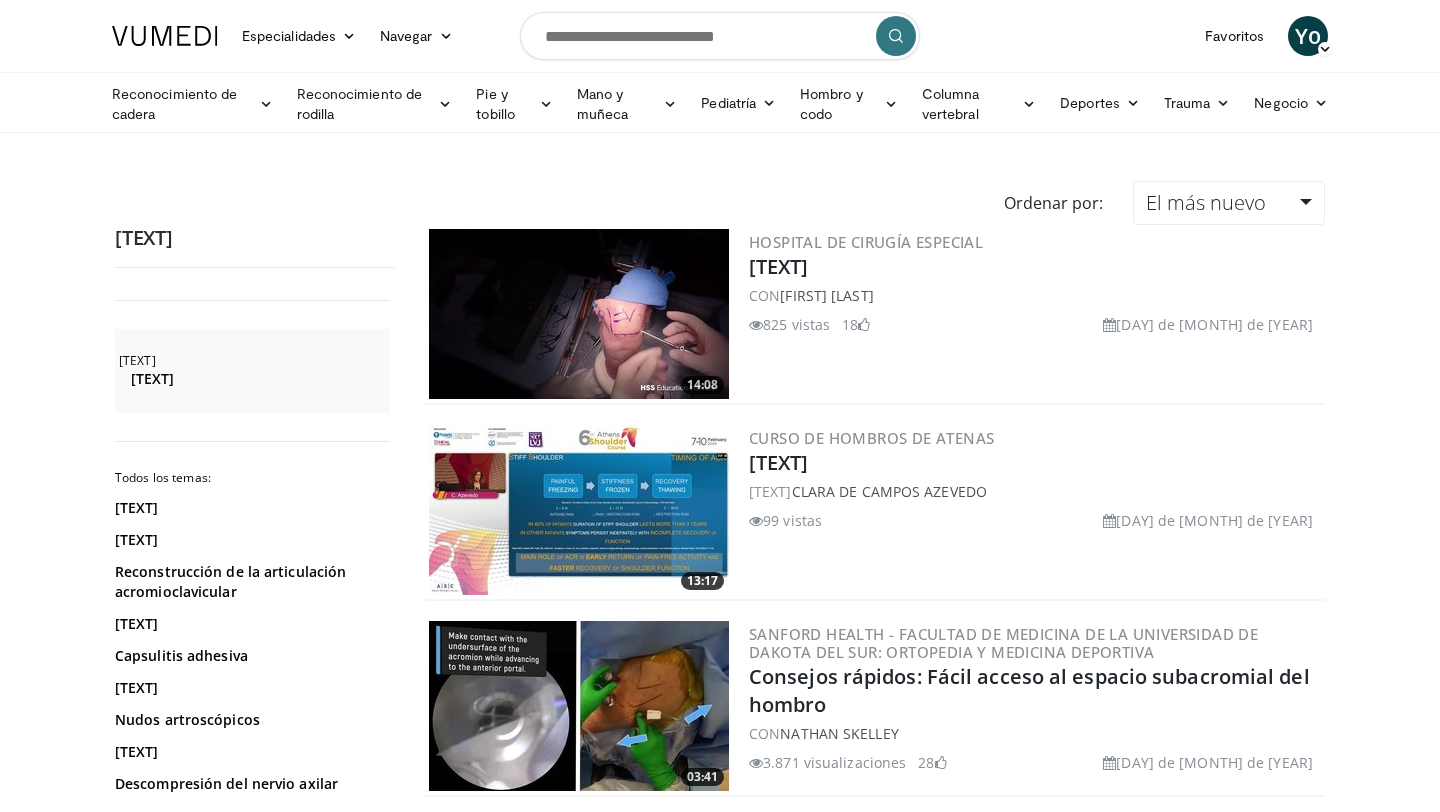 click at bounding box center [579, 314] 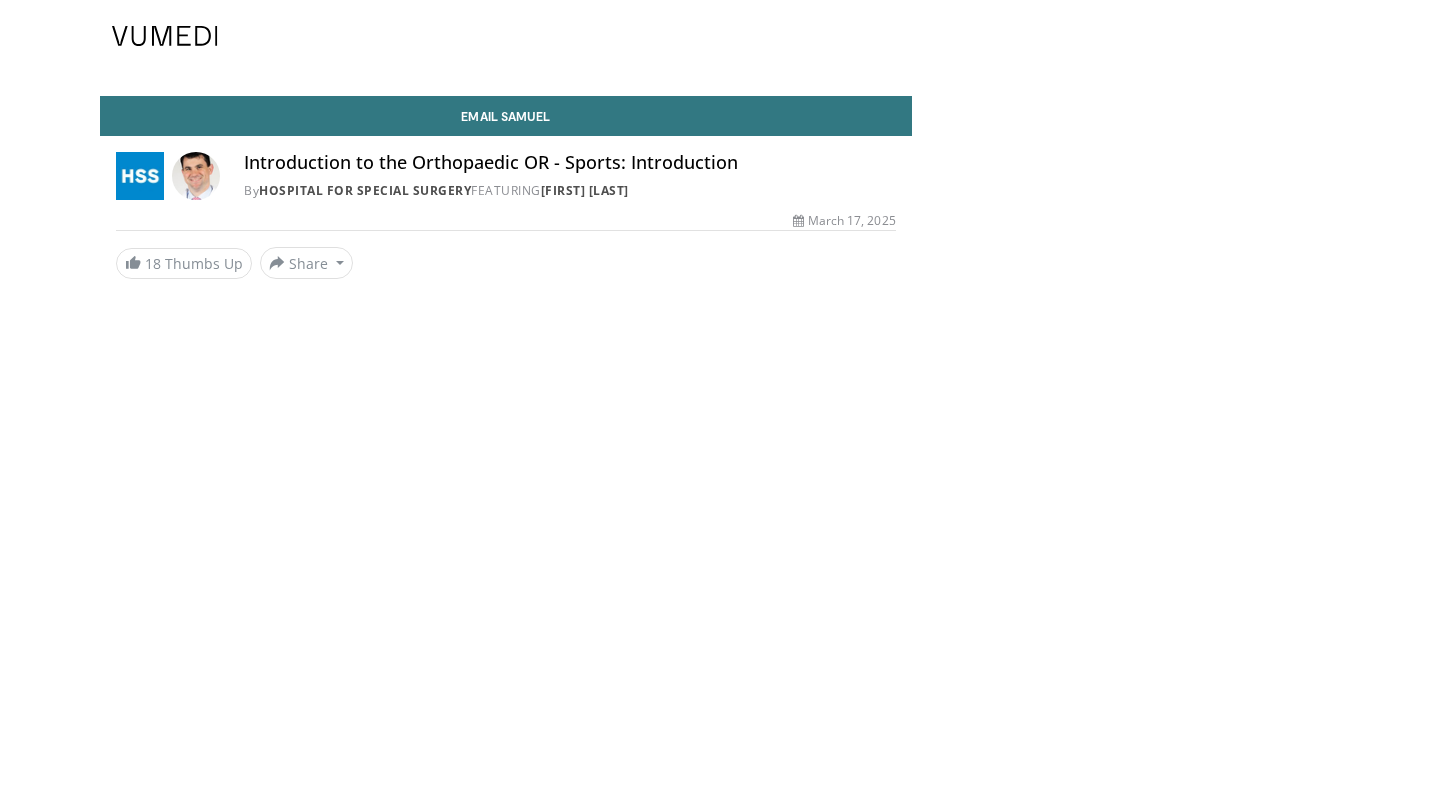 scroll, scrollTop: 0, scrollLeft: 0, axis: both 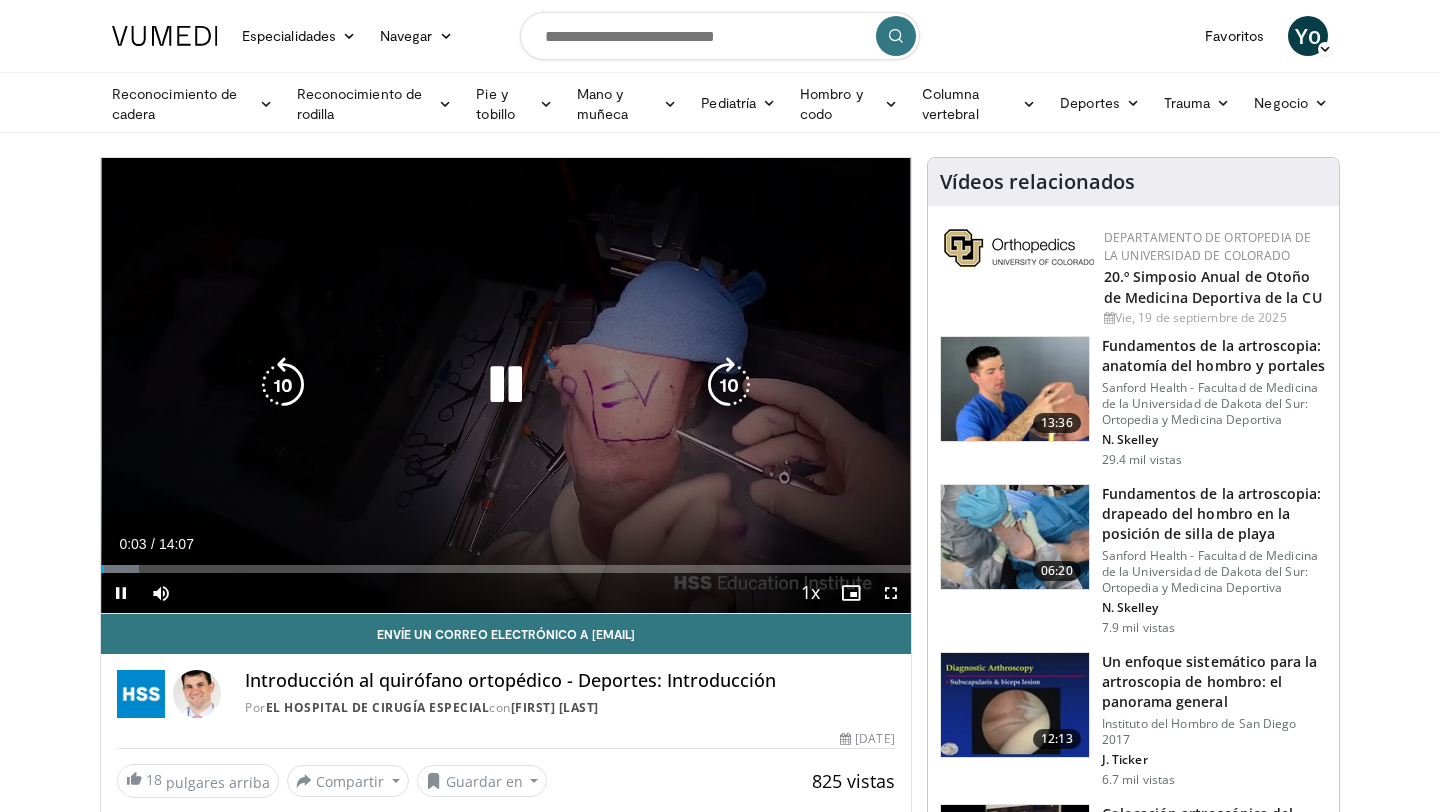 click at bounding box center (506, 385) 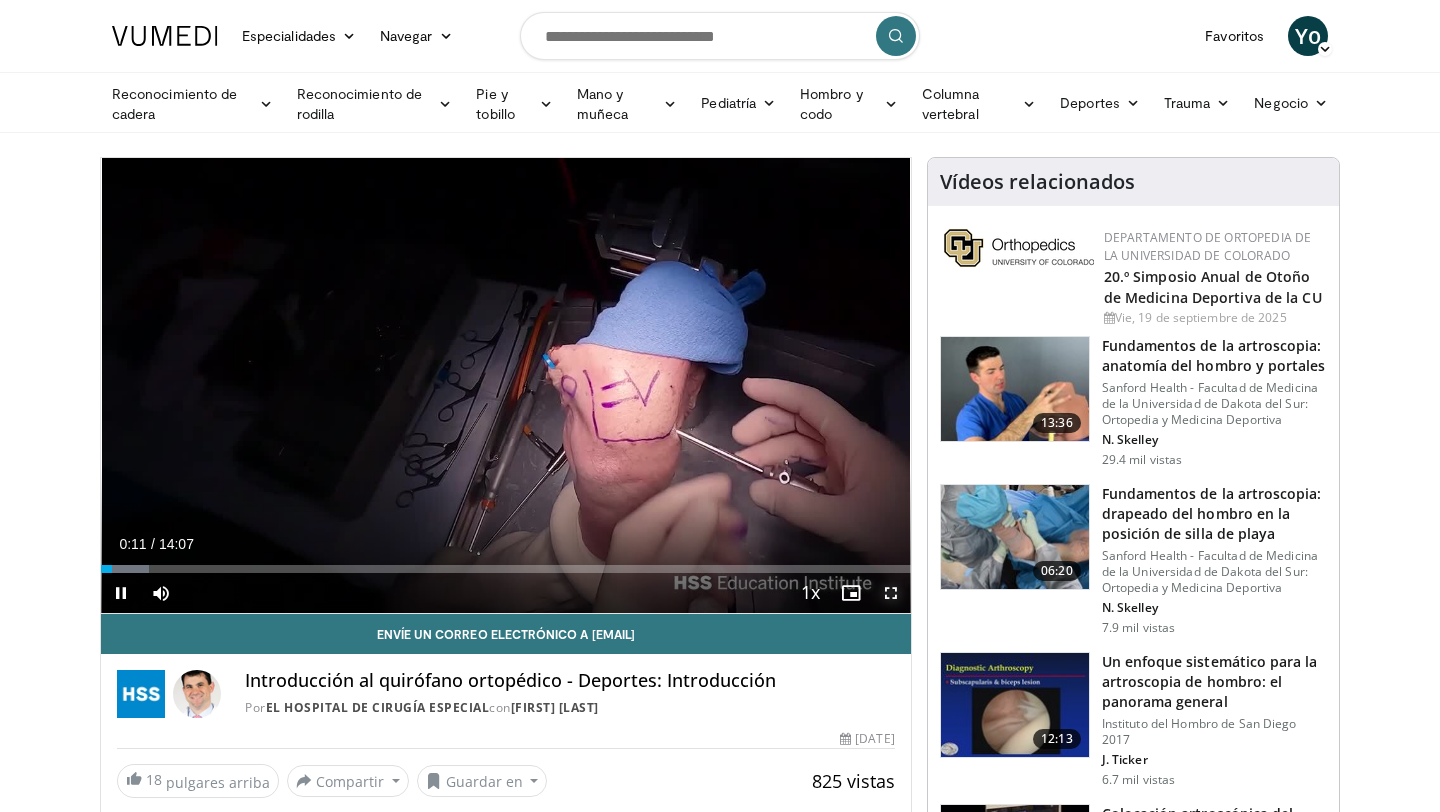 click at bounding box center (891, 593) 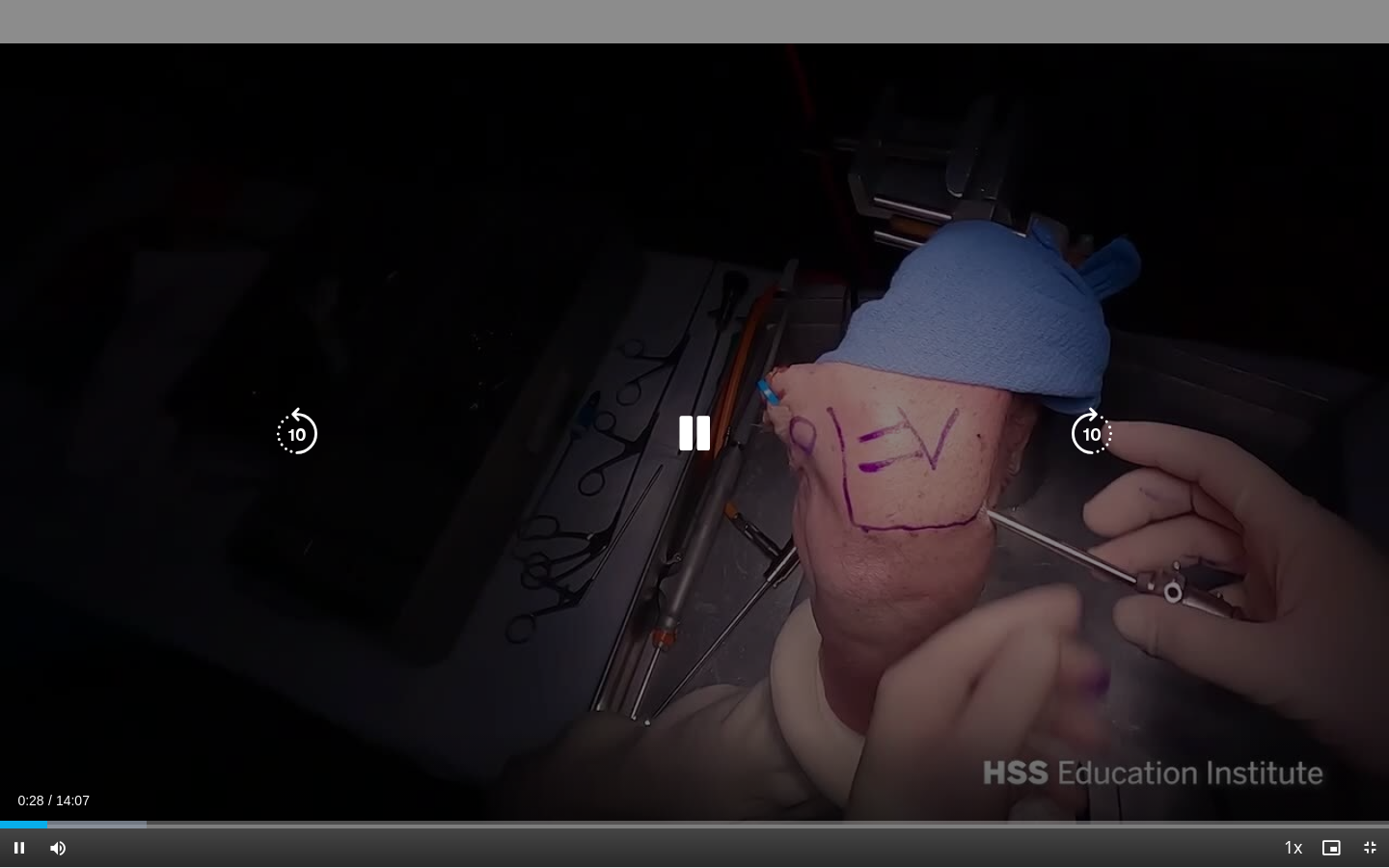 click on "10 seconds
Tap to unmute" at bounding box center [694, 433] 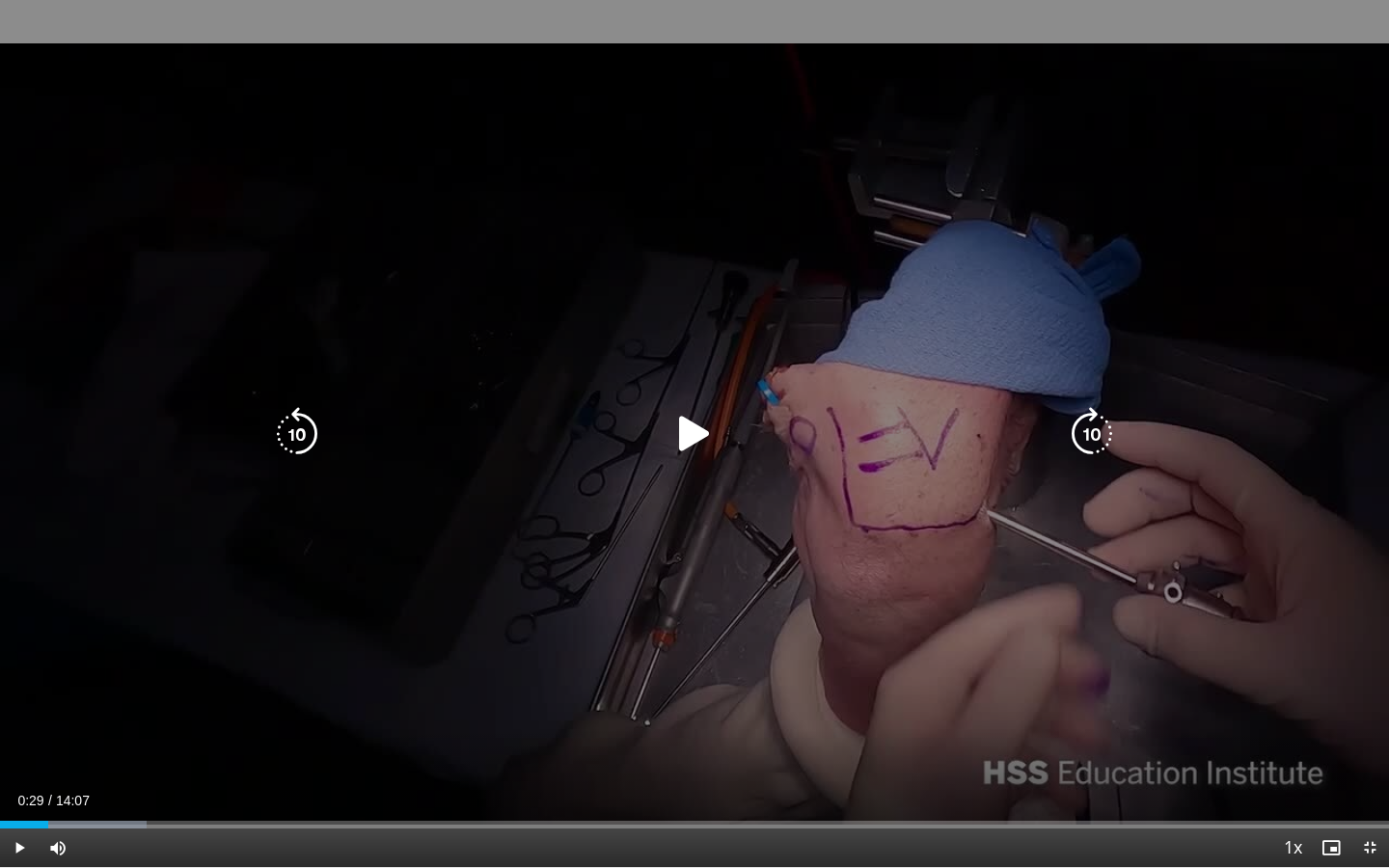click on "10 seconds
Tap to unmute" at bounding box center [694, 433] 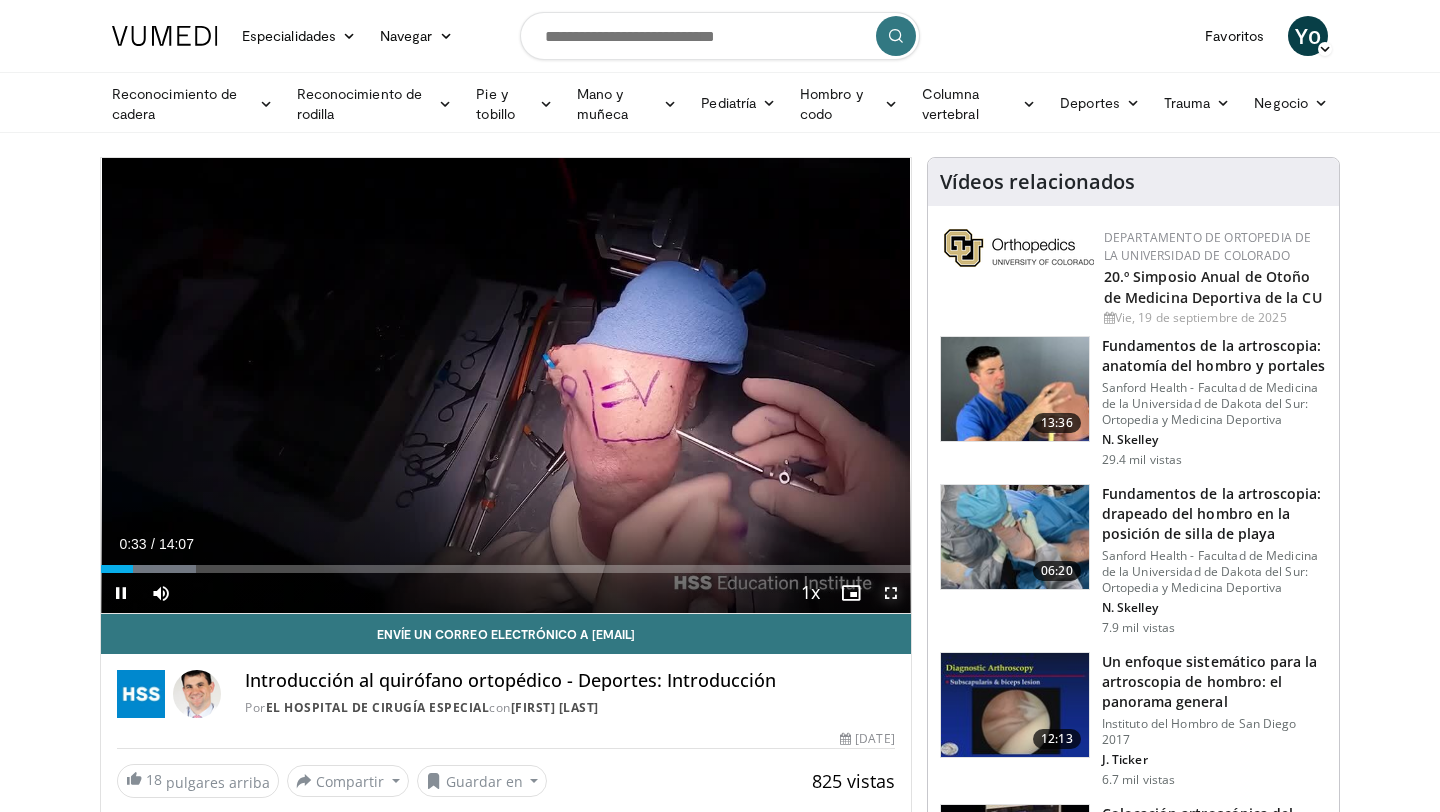 click at bounding box center [891, 593] 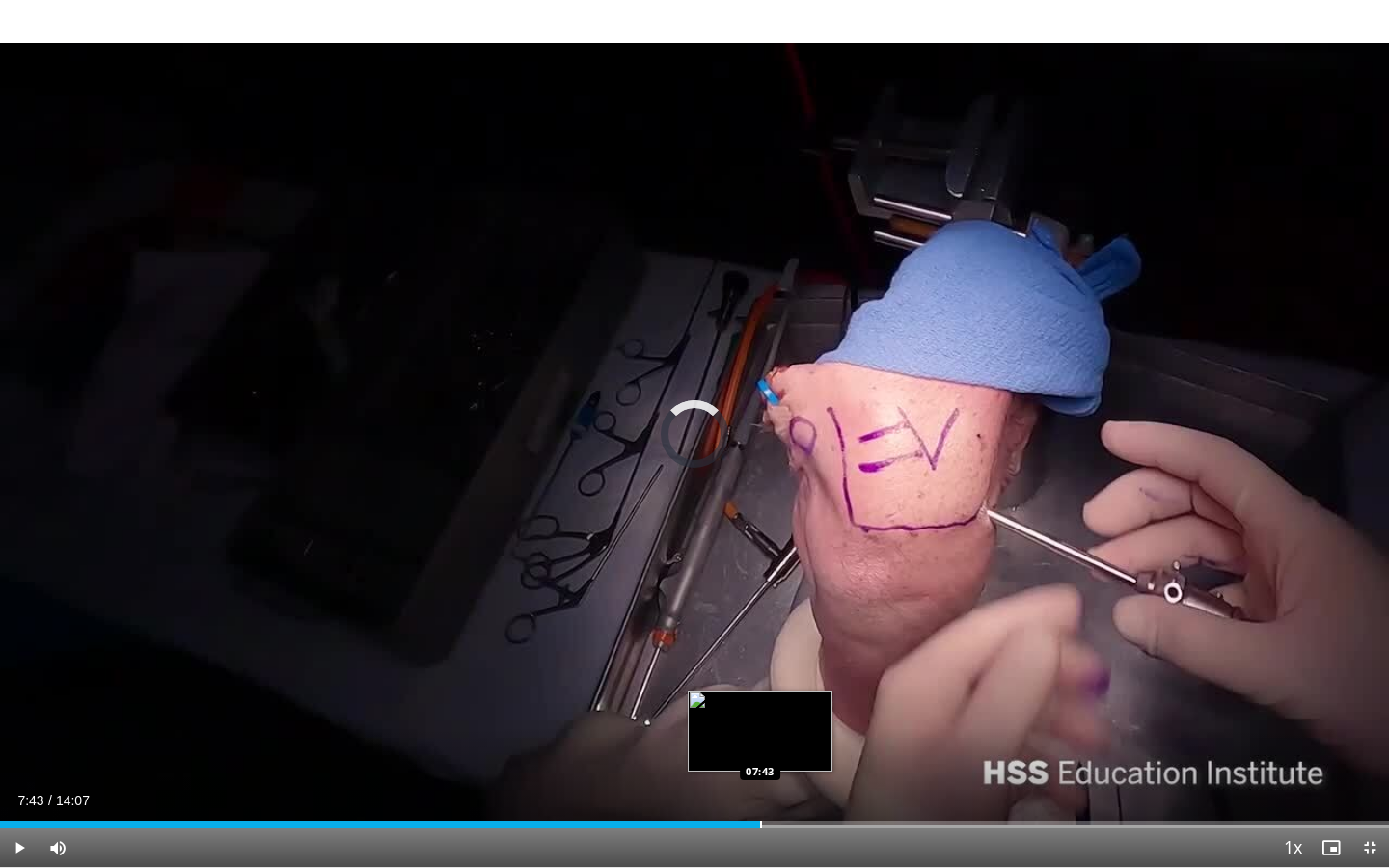 click at bounding box center (761, 825) 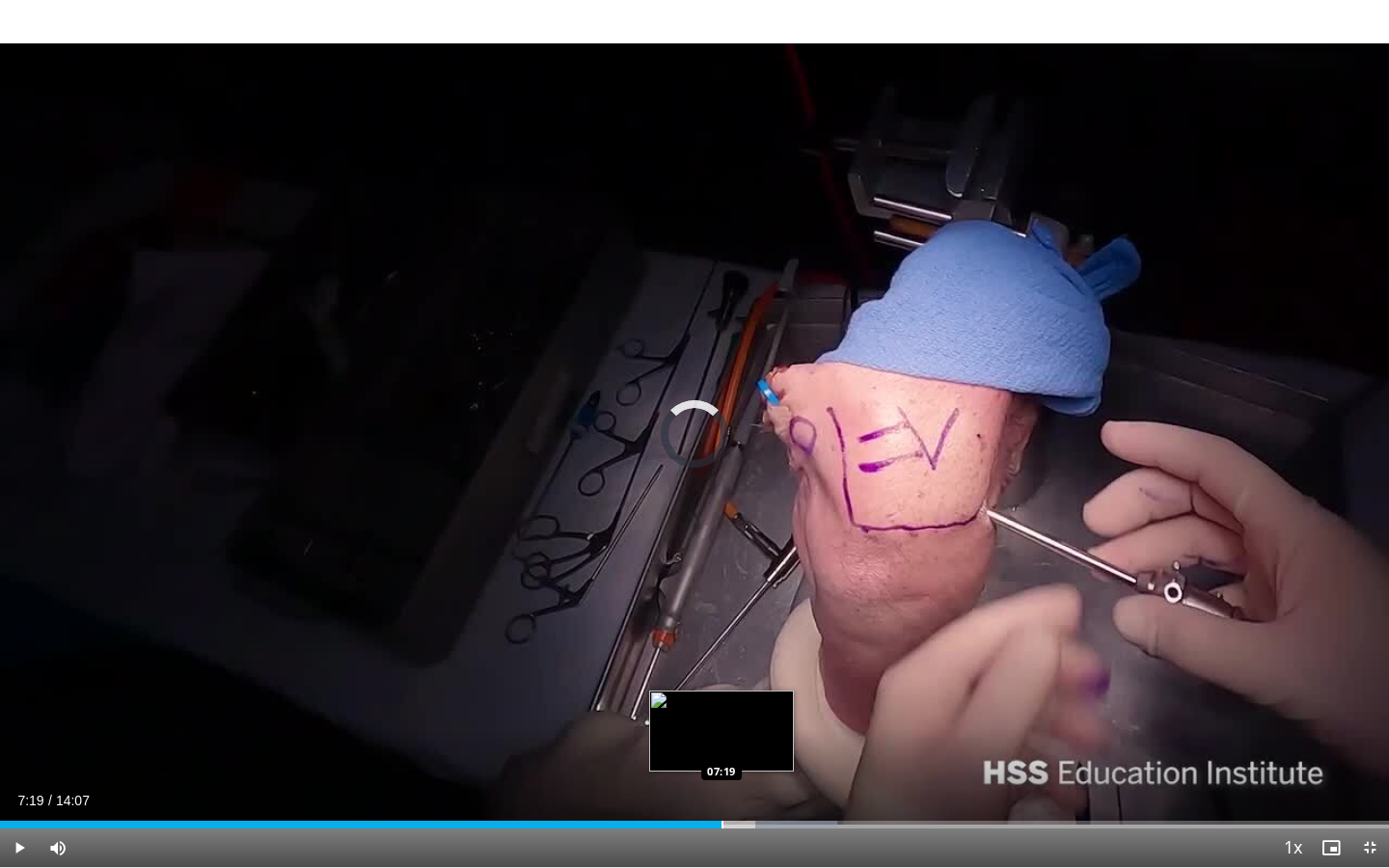 click at bounding box center [722, 825] 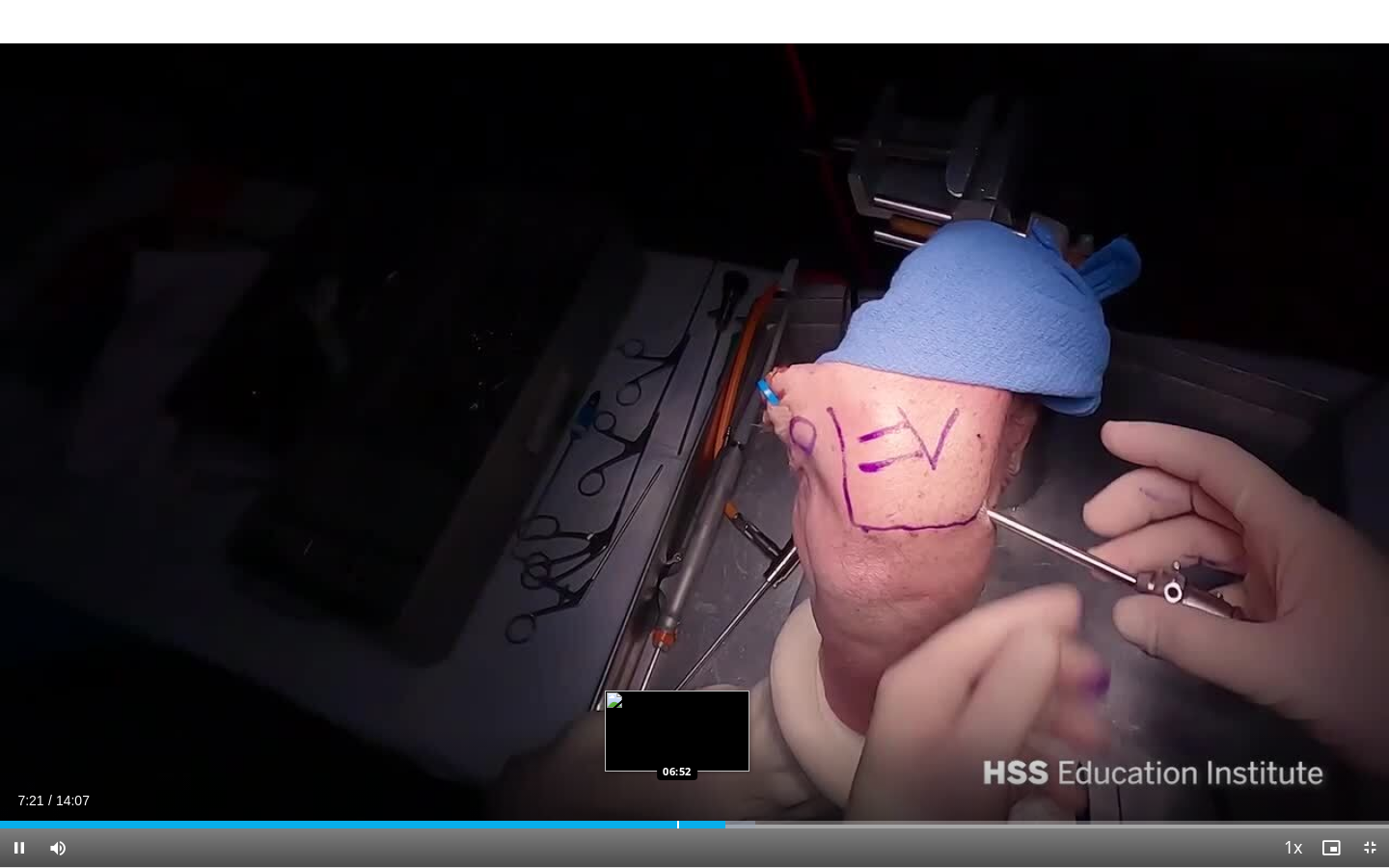 click on "Loaded :  54.36% 07:22 06:52" at bounding box center [694, 819] 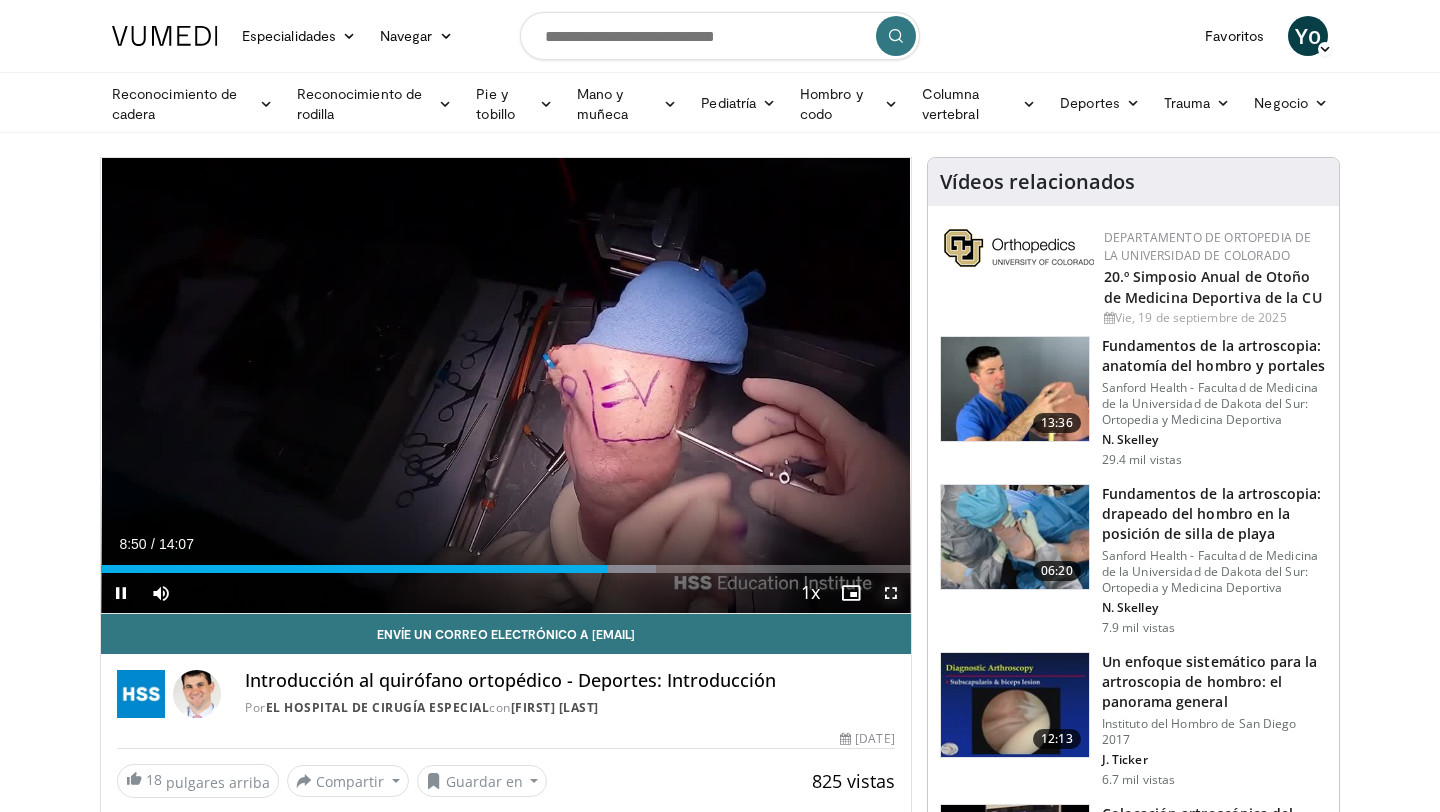 click at bounding box center [891, 593] 